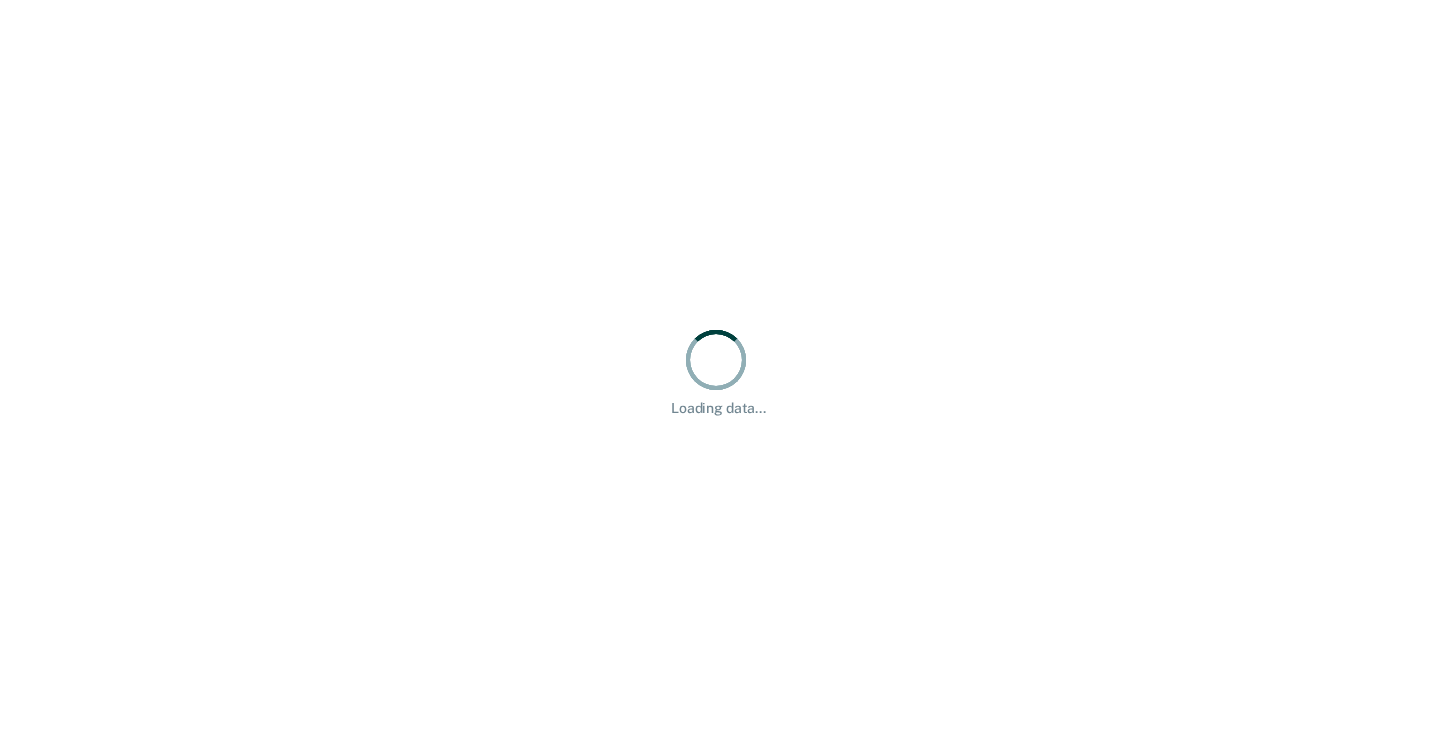 scroll, scrollTop: 0, scrollLeft: 0, axis: both 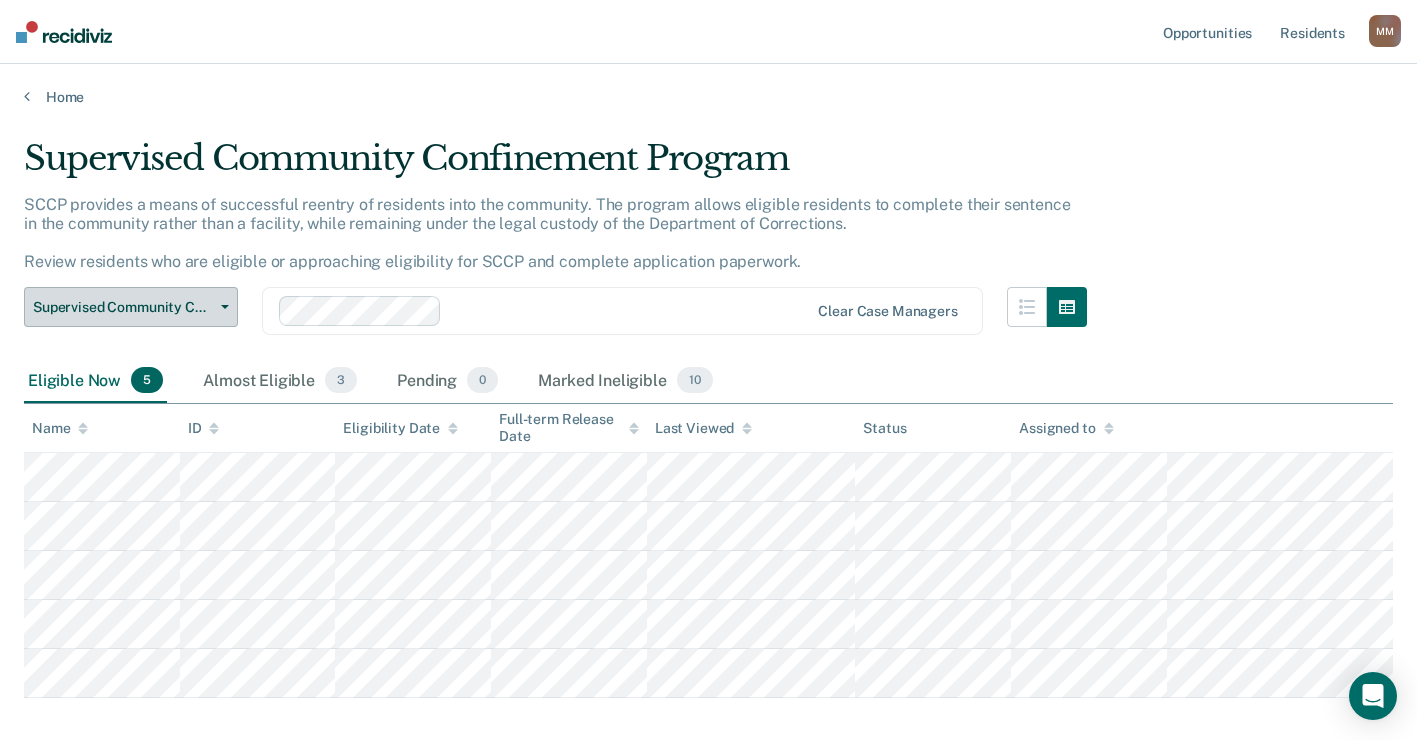 click on "Supervised Community Confinement Program" at bounding box center [131, 307] 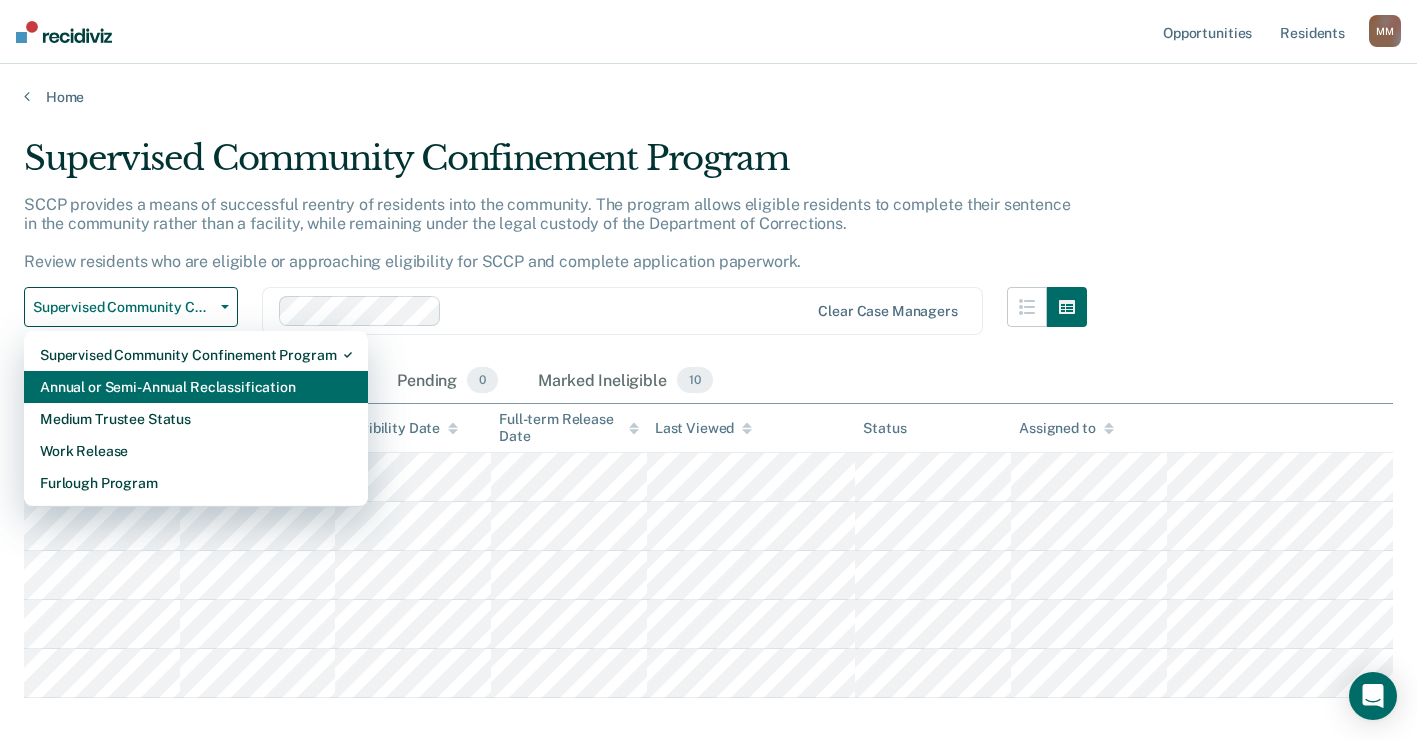 click on "Annual or Semi-Annual Reclassification" at bounding box center [196, 387] 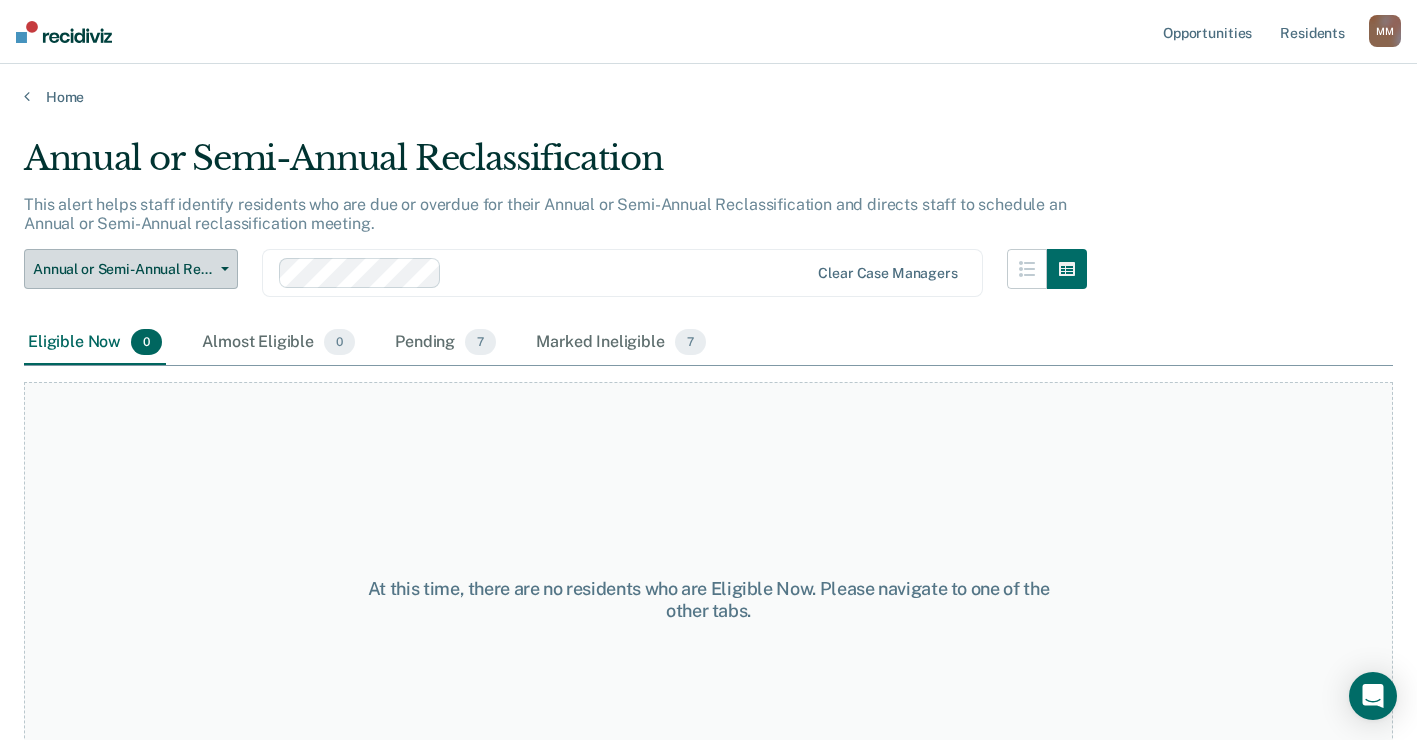 click 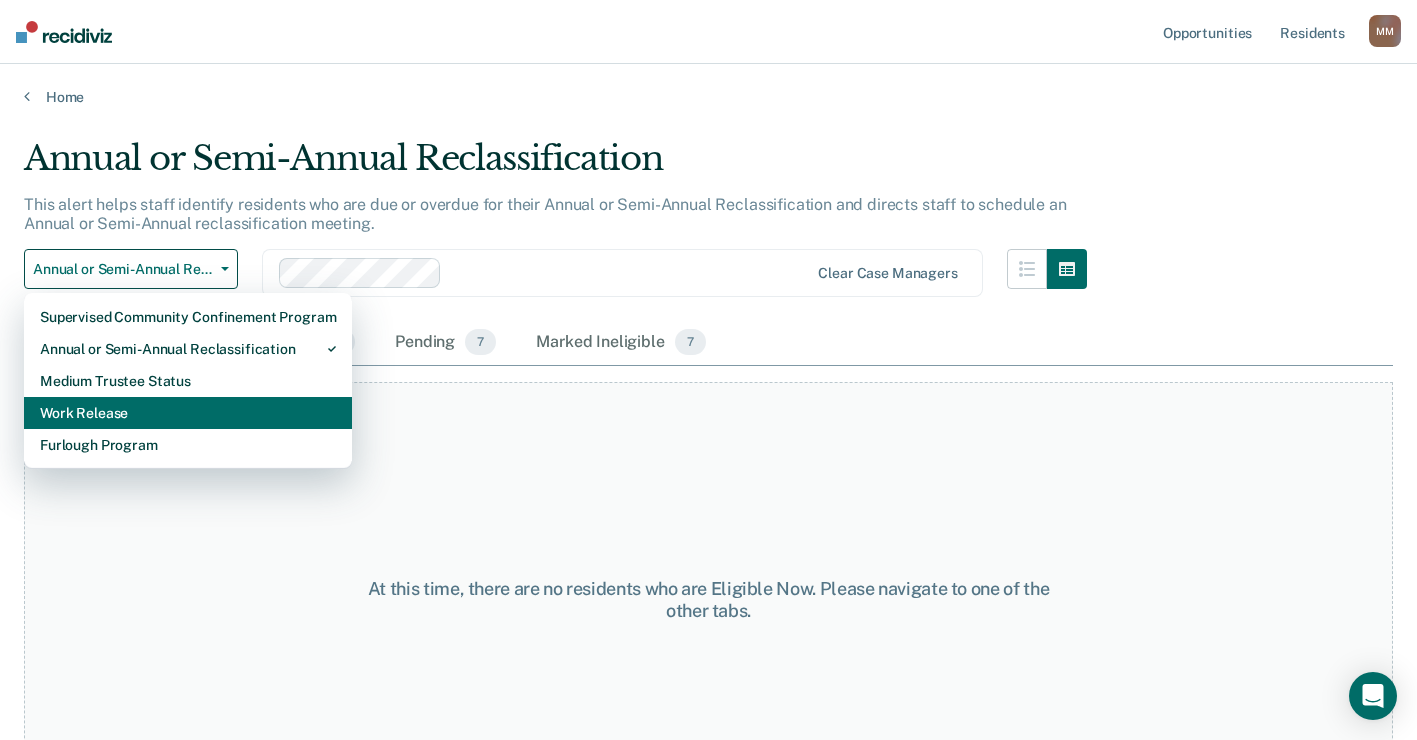 click on "Work Release" at bounding box center [188, 413] 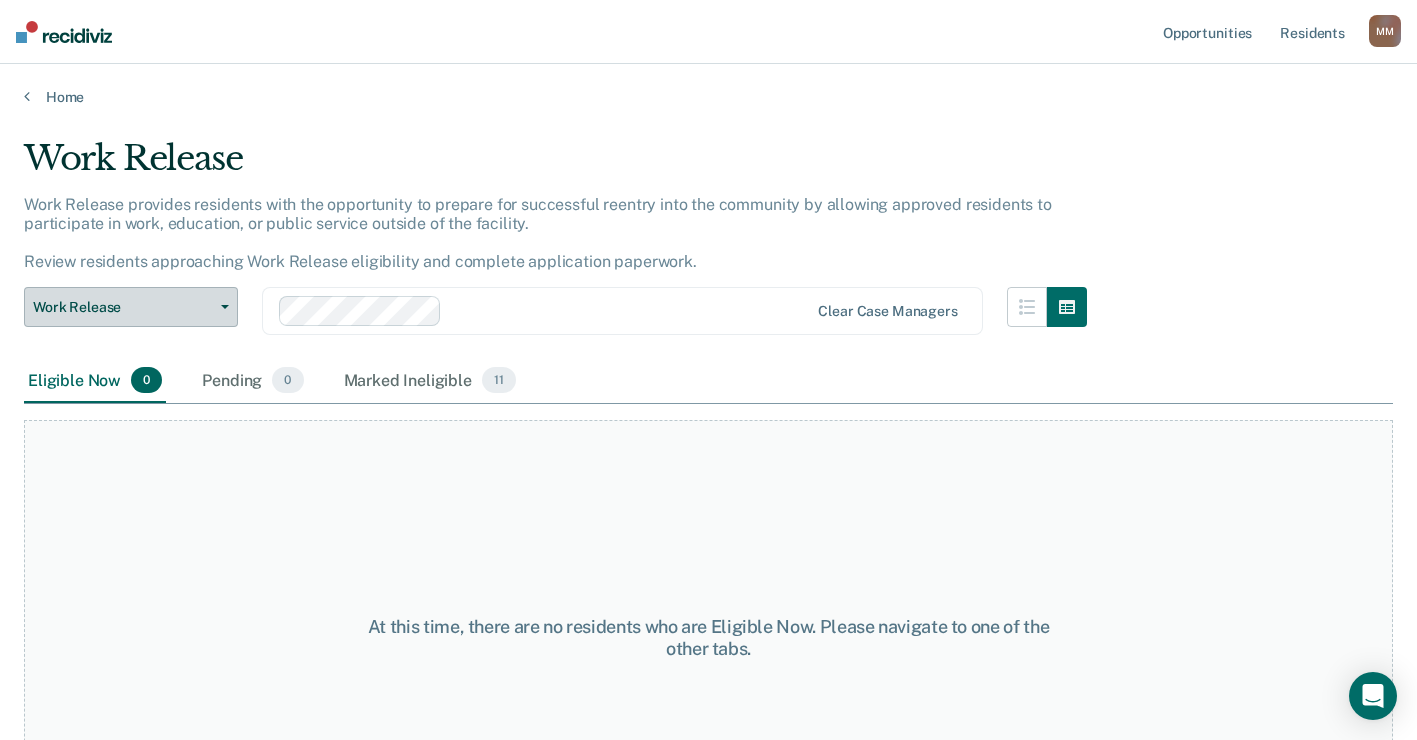 click 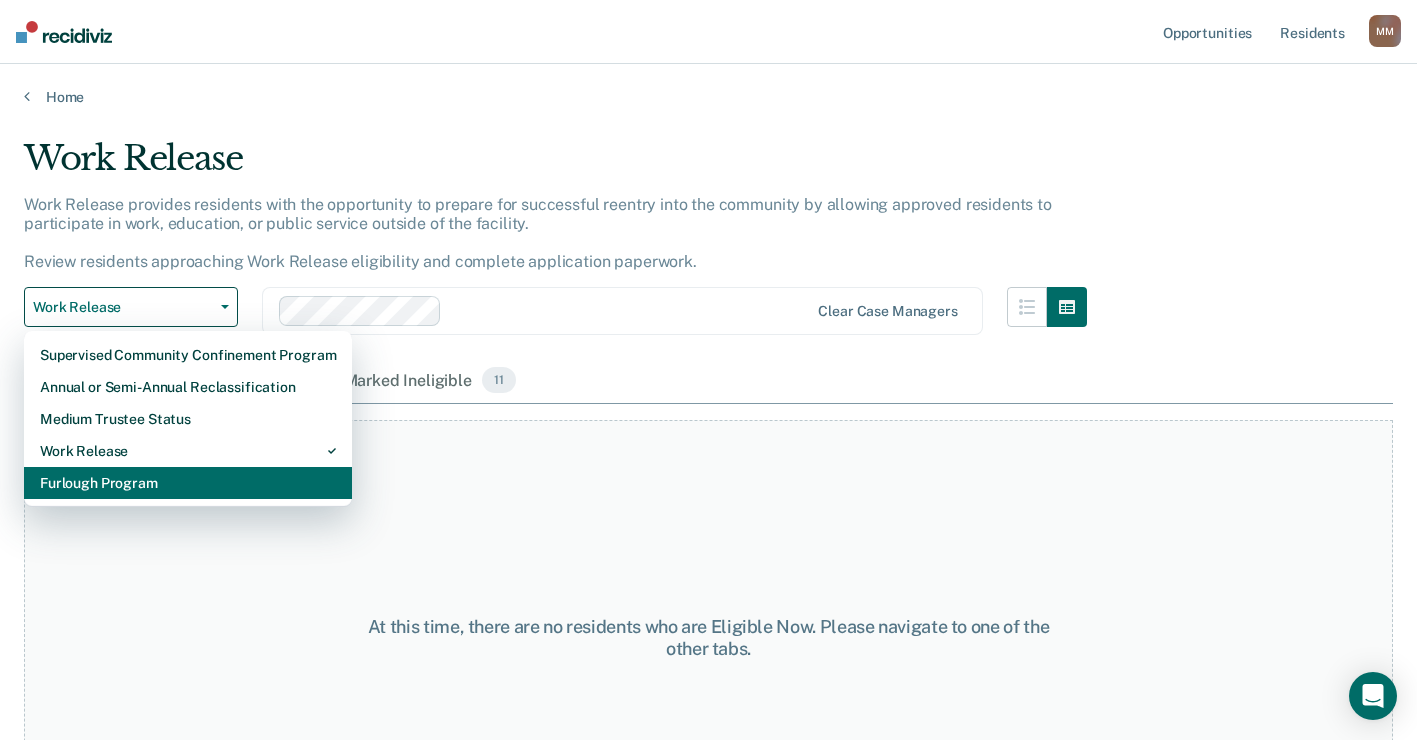 click on "Furlough Program" at bounding box center [188, 483] 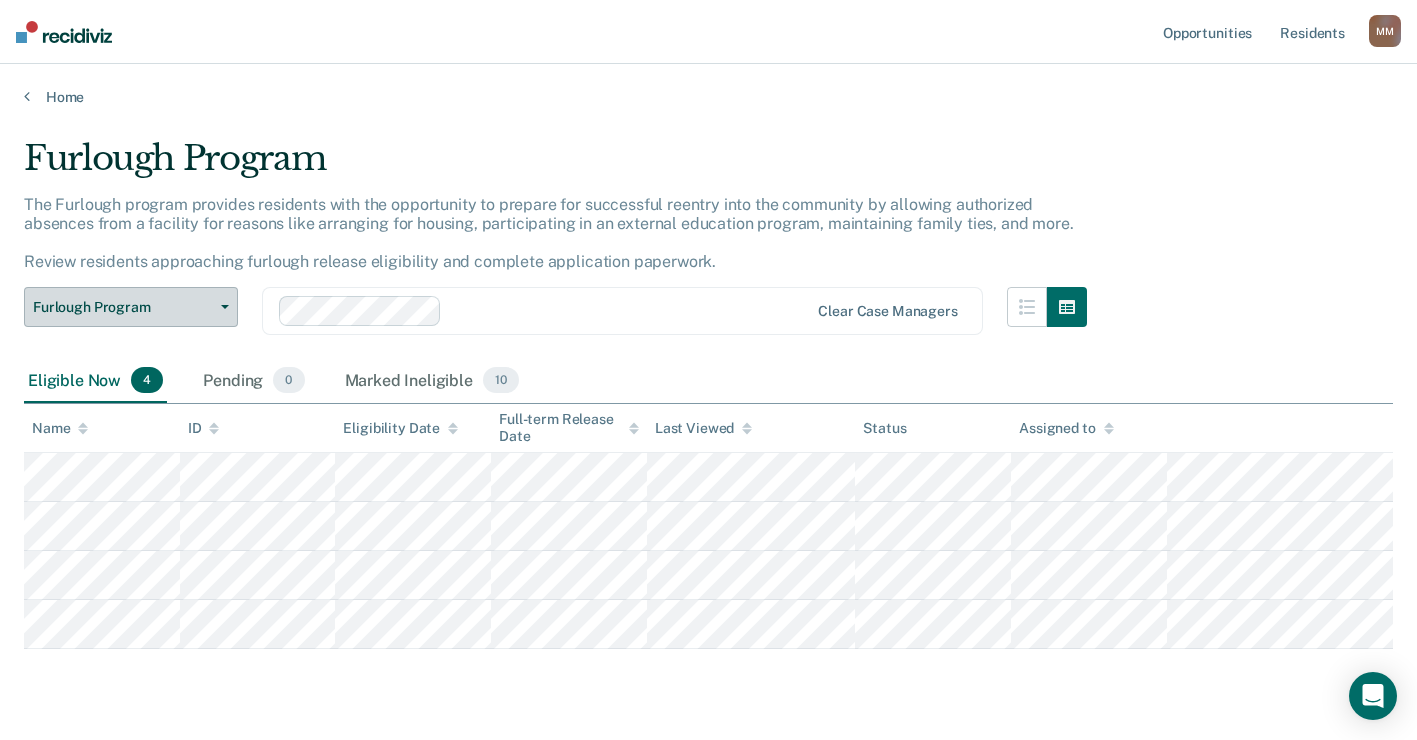 click on "Furlough Program" at bounding box center (131, 307) 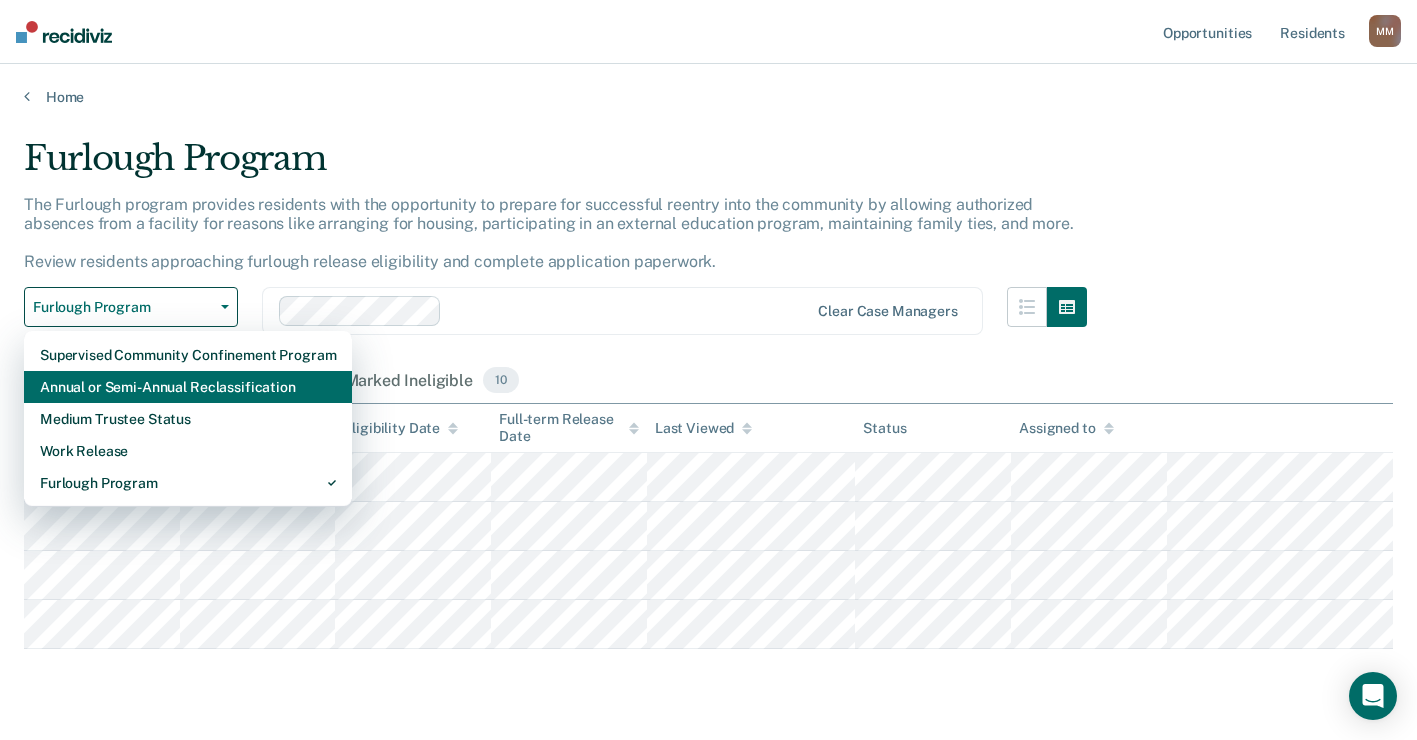 click on "Annual or Semi-Annual Reclassification" at bounding box center [188, 387] 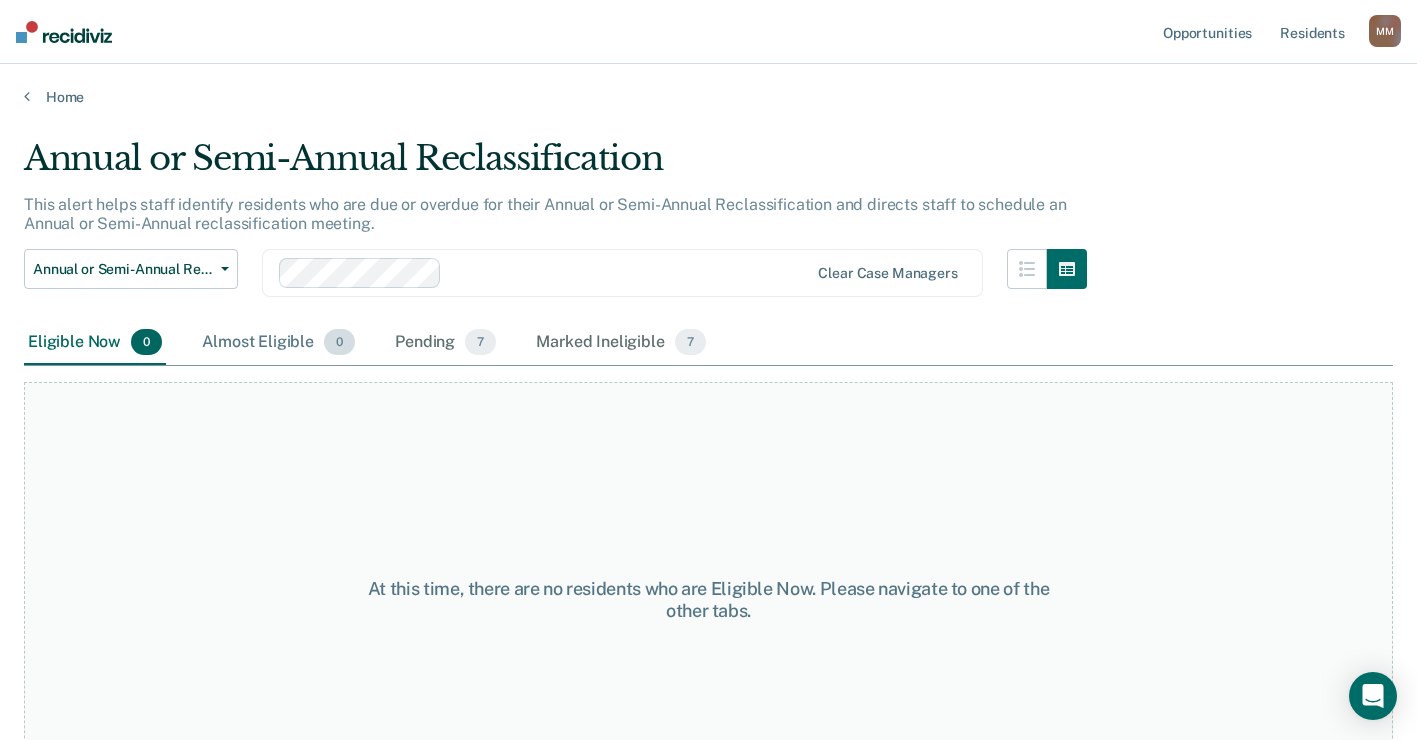 click on "Almost Eligible 0" at bounding box center (278, 343) 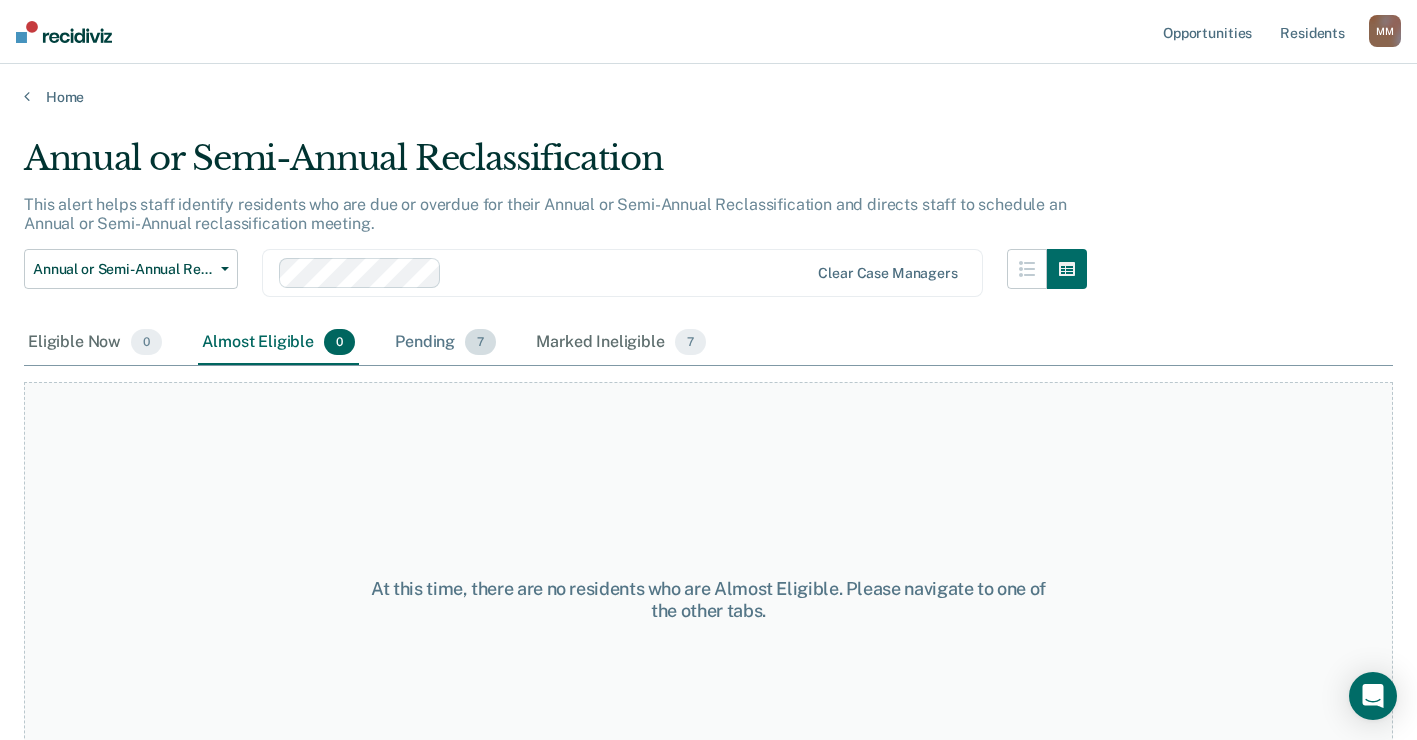 click on "Pending 7" at bounding box center (445, 343) 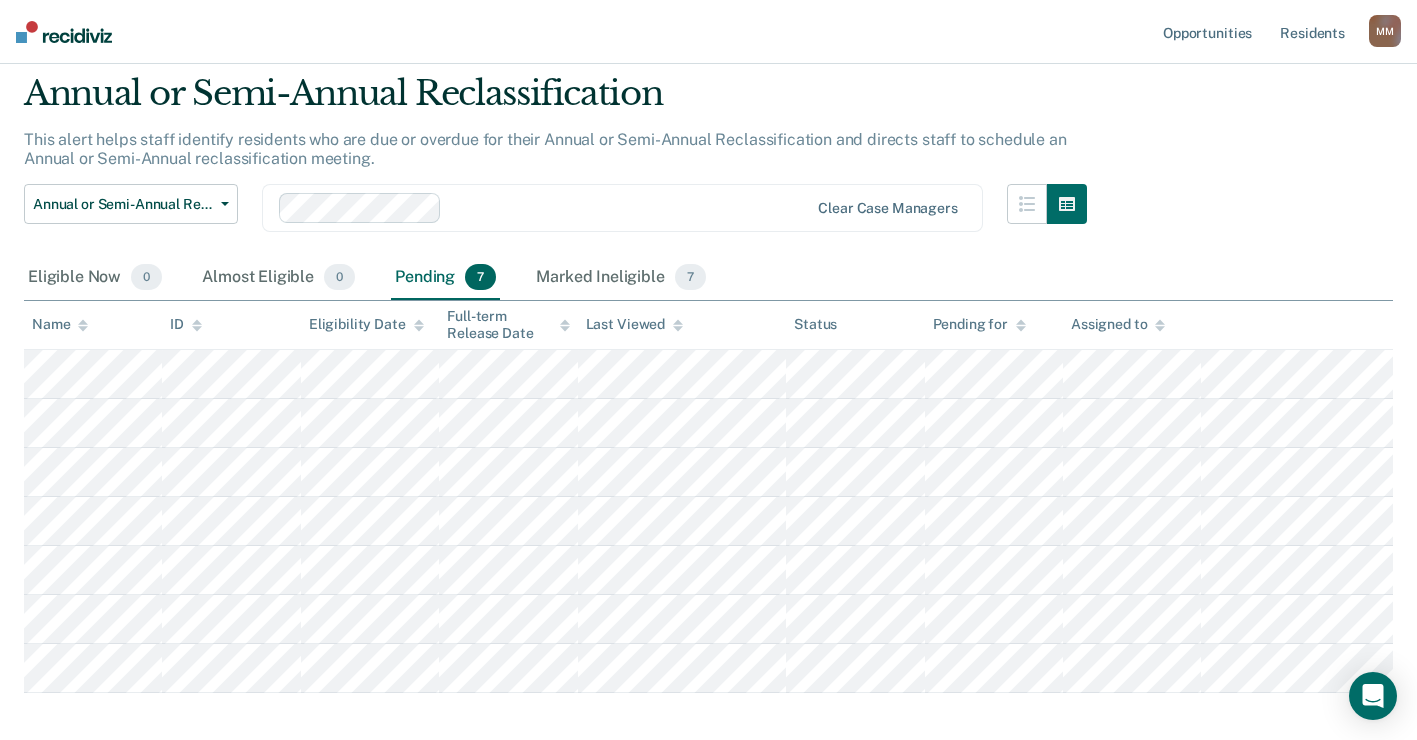 scroll, scrollTop: 100, scrollLeft: 0, axis: vertical 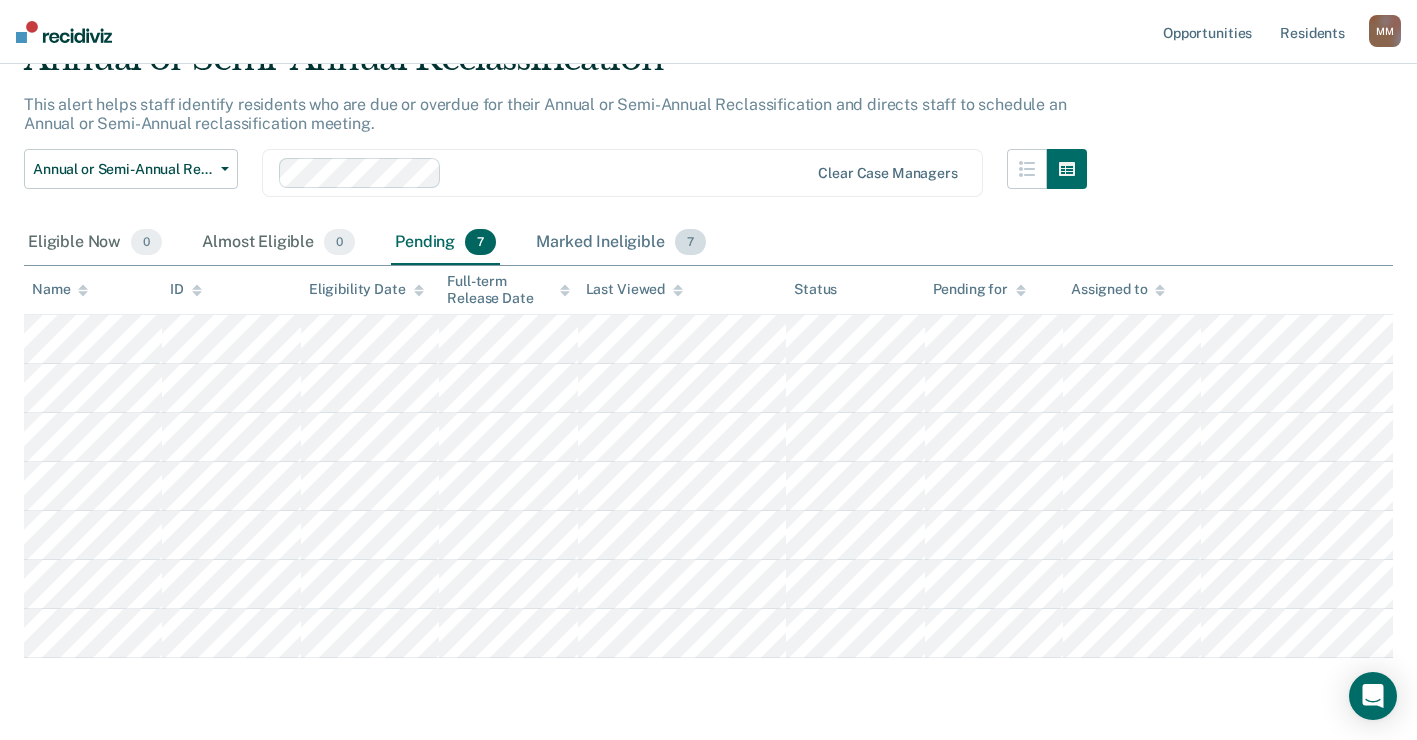 click on "Marked Ineligible 7" at bounding box center (621, 243) 